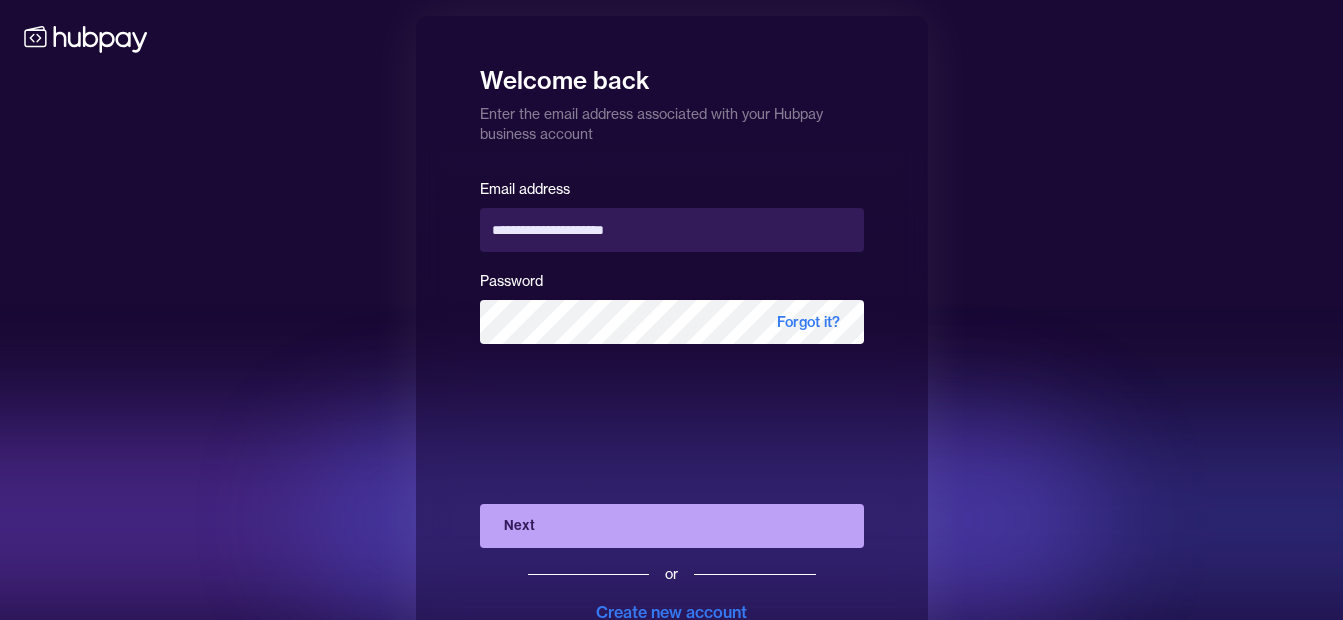 scroll, scrollTop: 0, scrollLeft: 0, axis: both 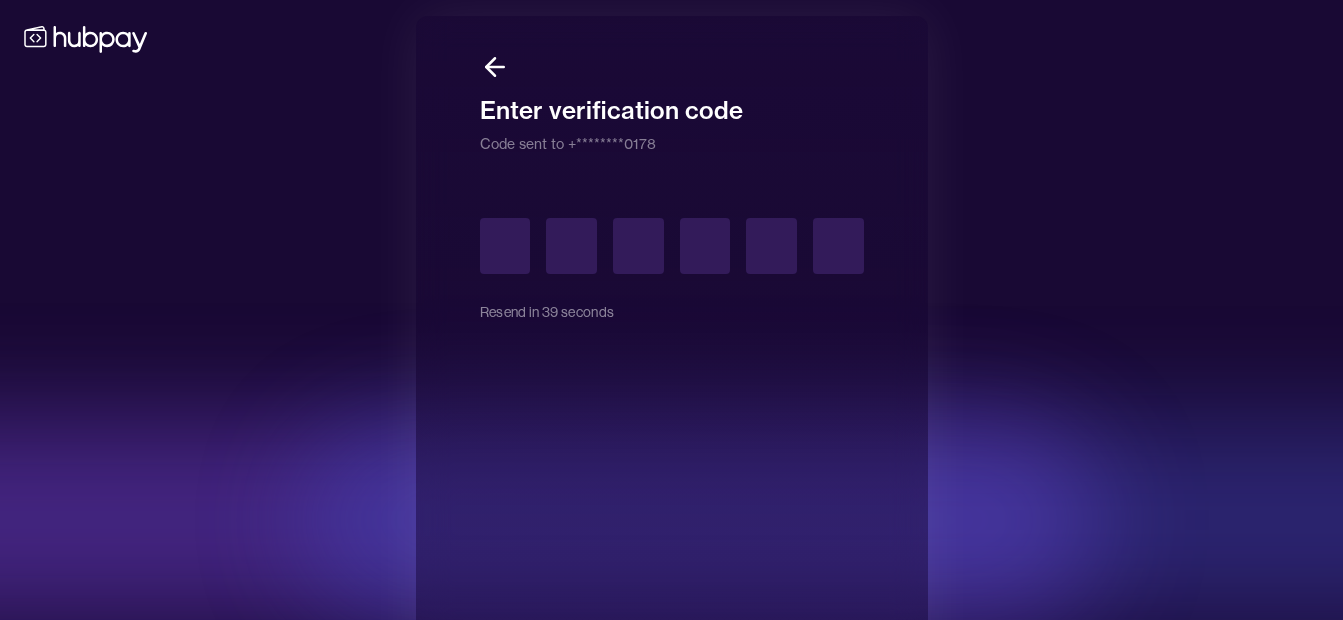 type on "*" 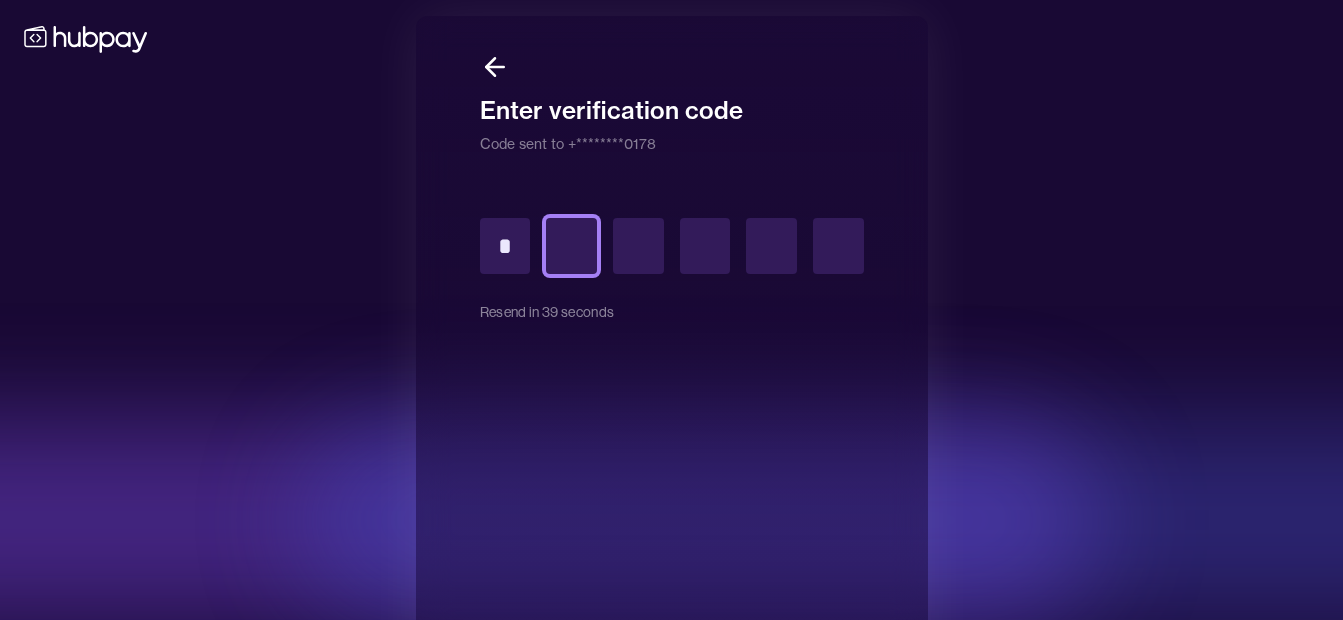 type on "*" 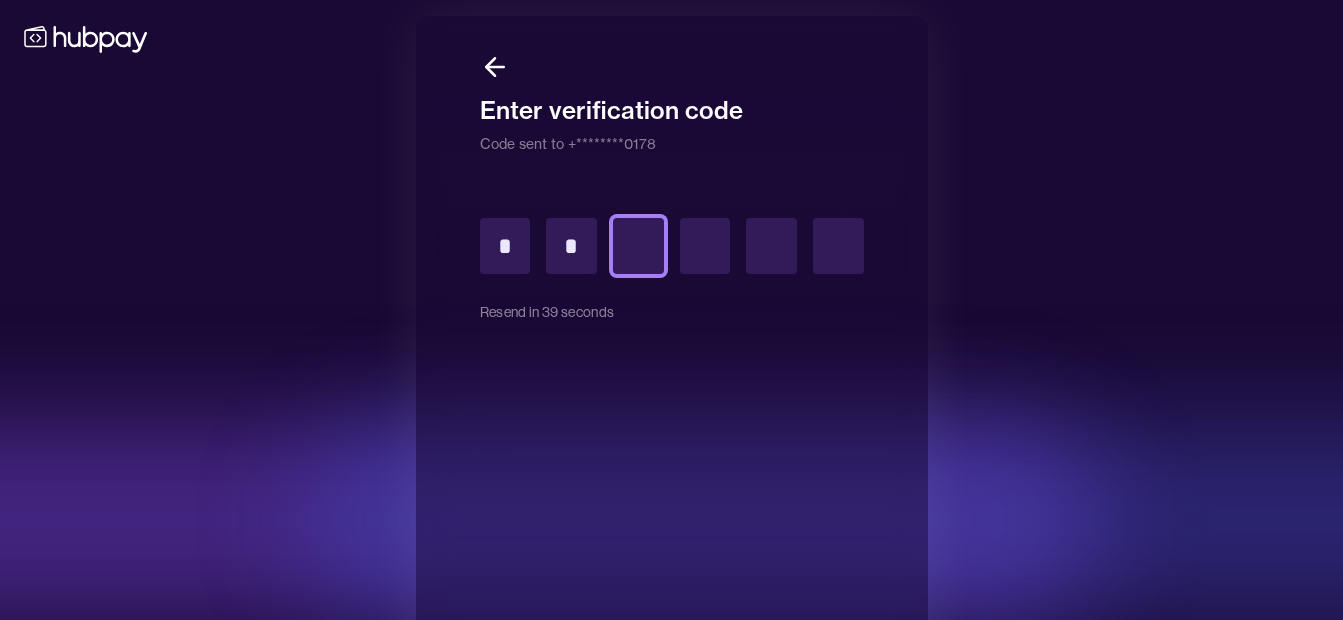 type on "*" 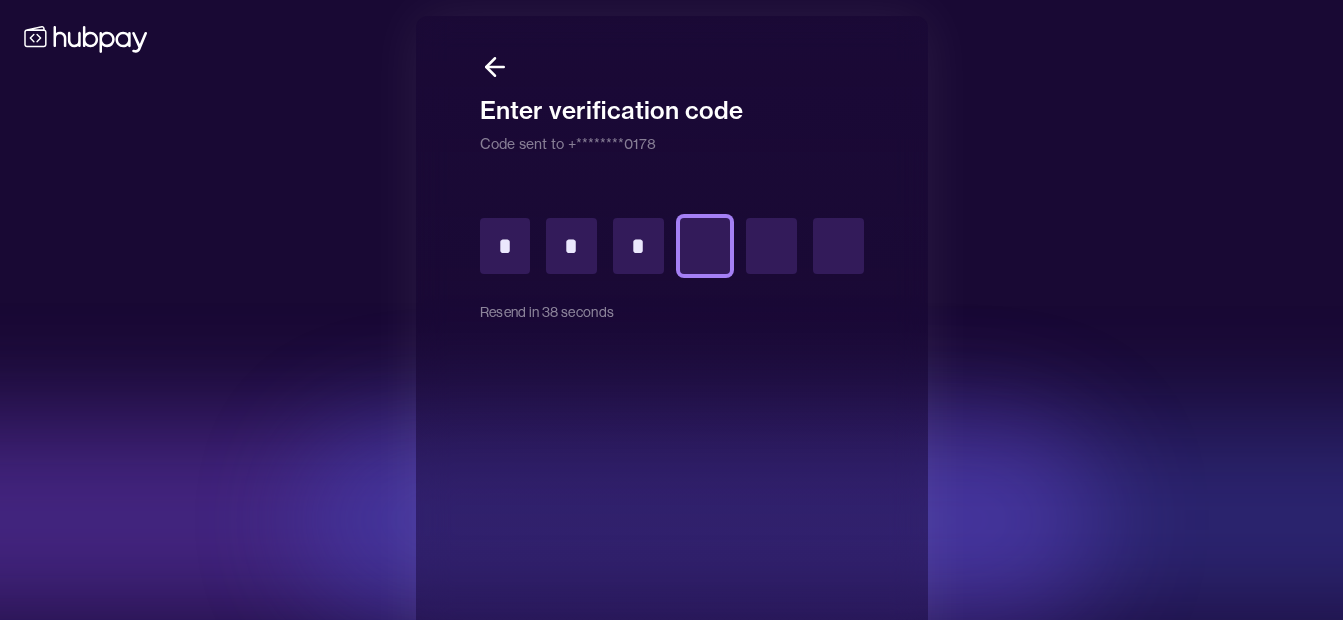 type on "*" 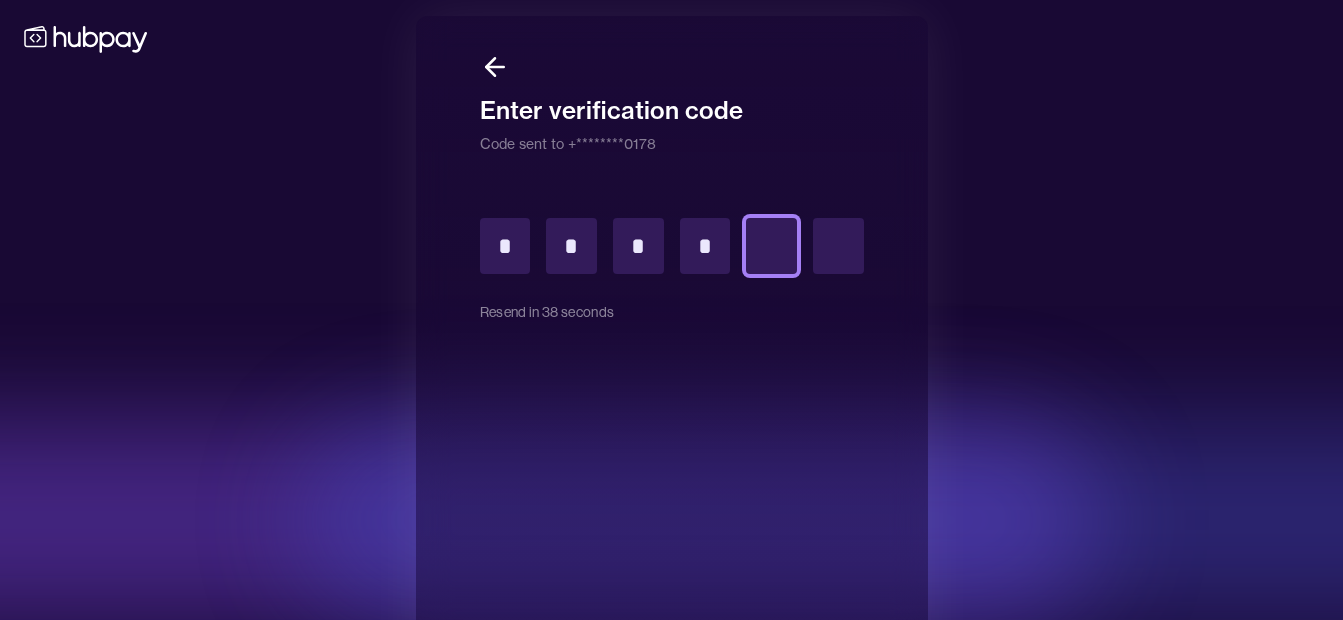 type on "*" 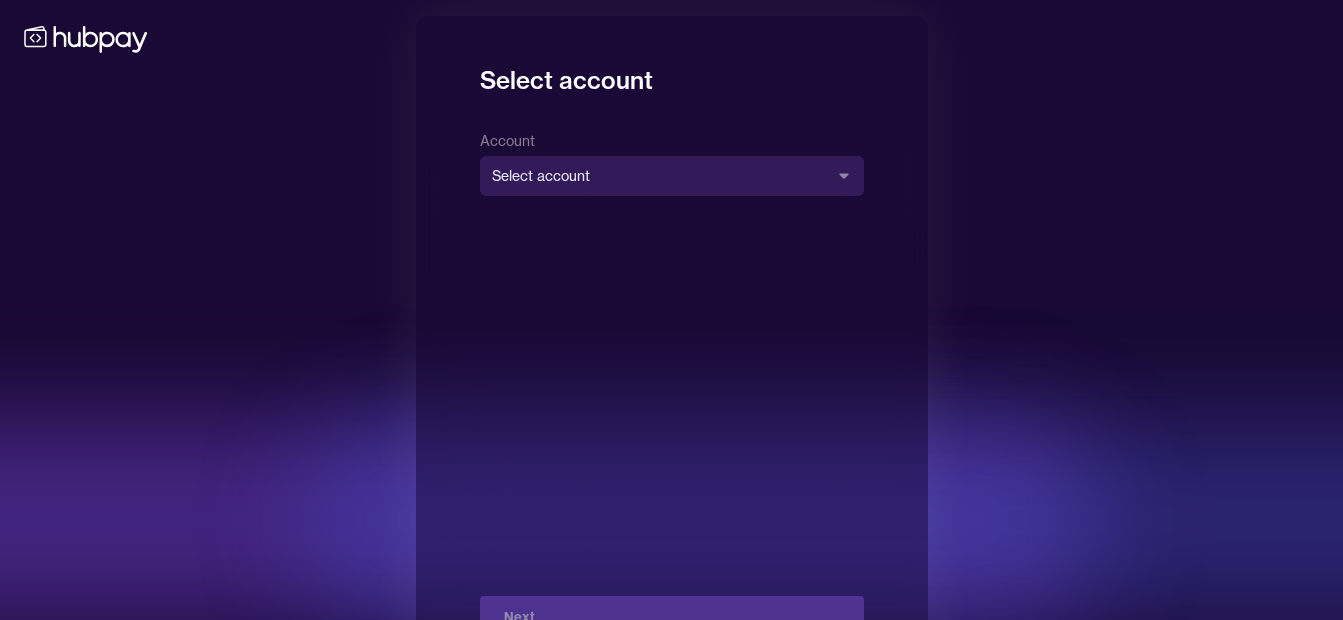 click on "**********" at bounding box center [672, 384] 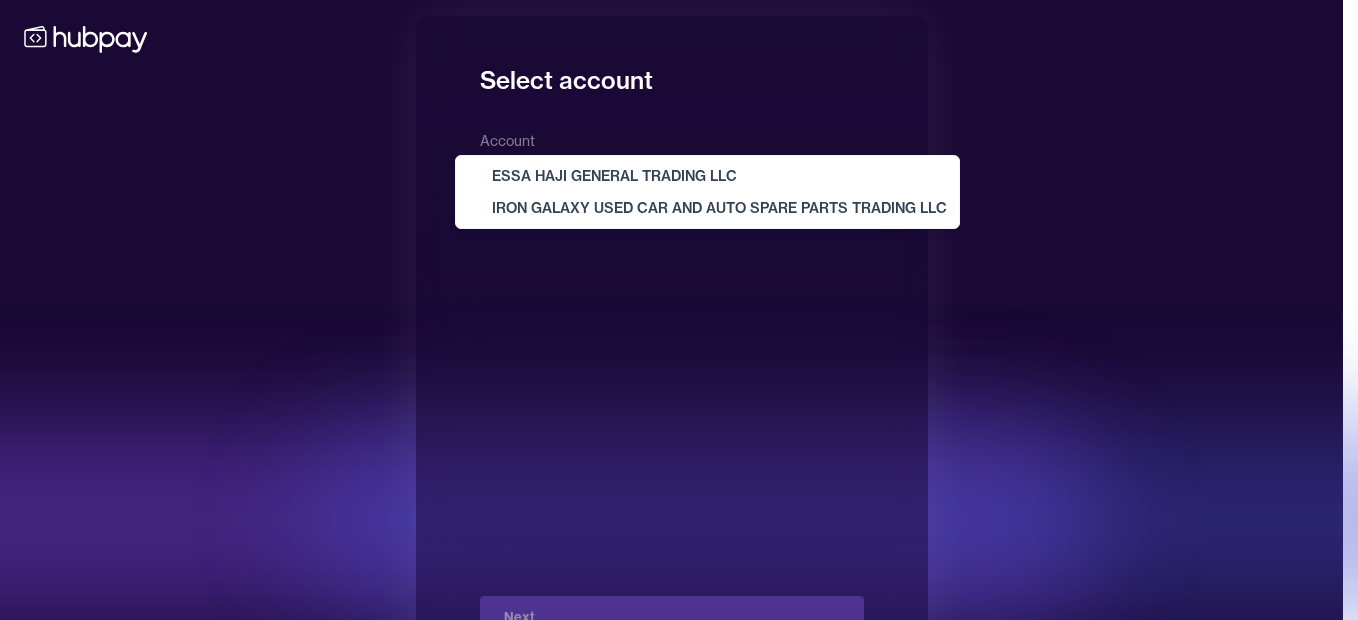 click on "**********" at bounding box center [671, 346] 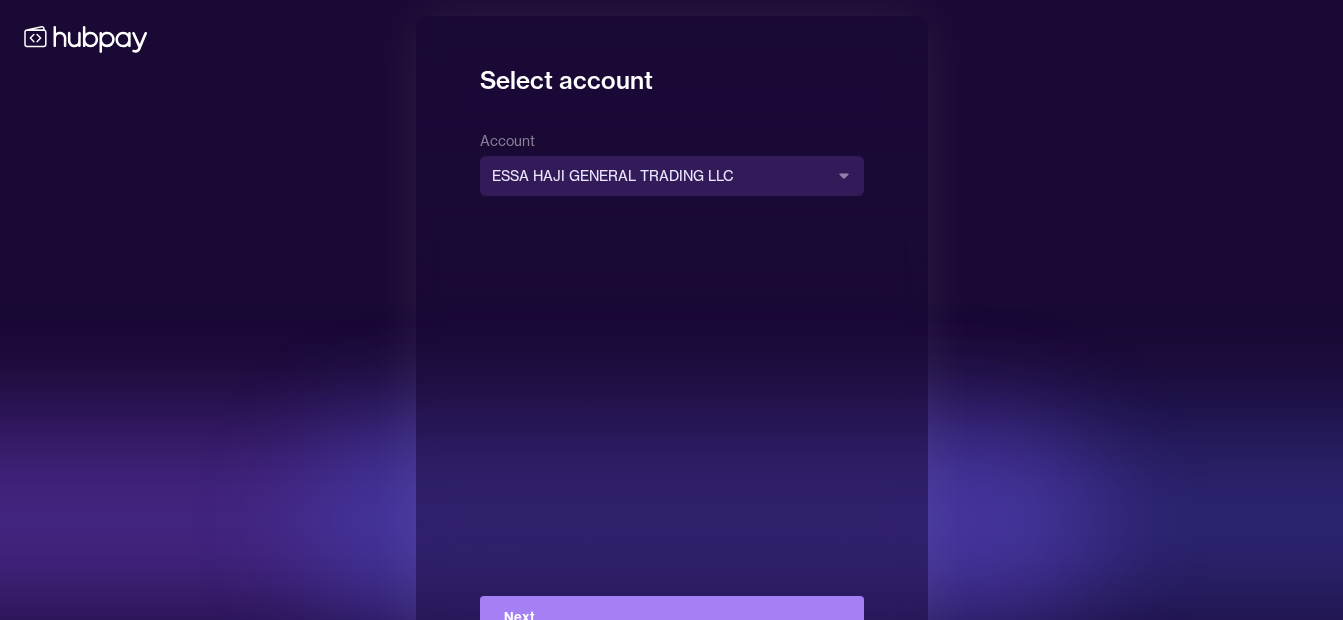 click on "Next" at bounding box center [672, 618] 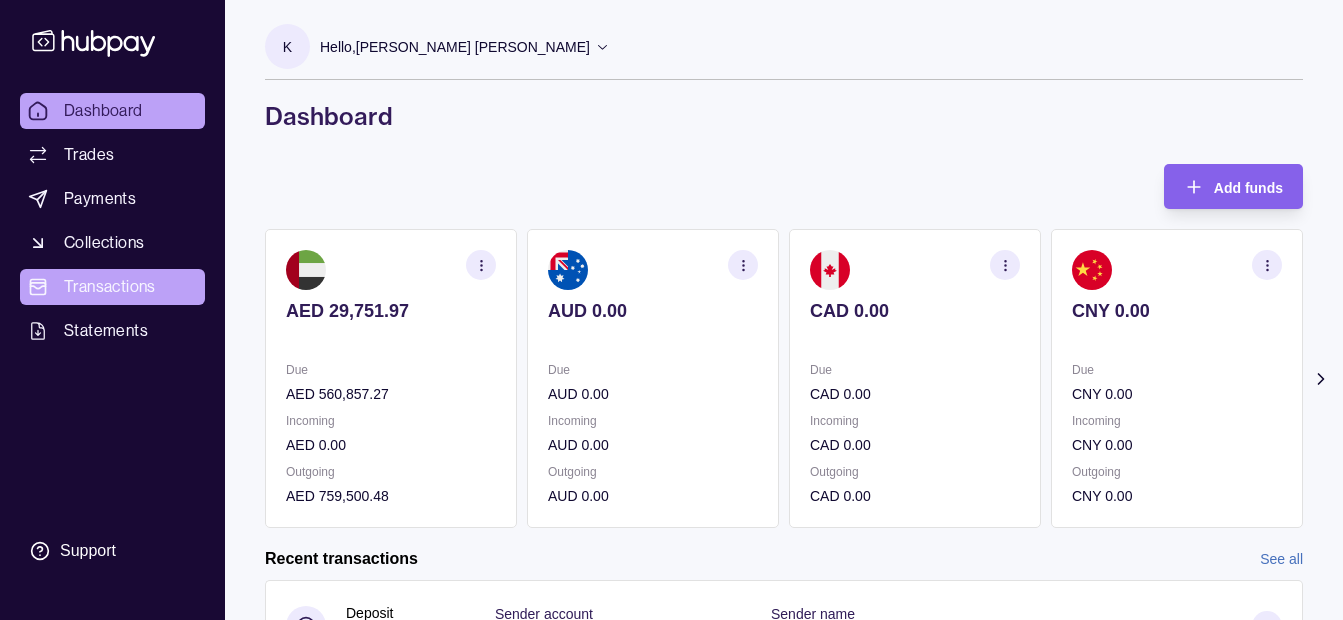 click on "Transactions" at bounding box center [110, 287] 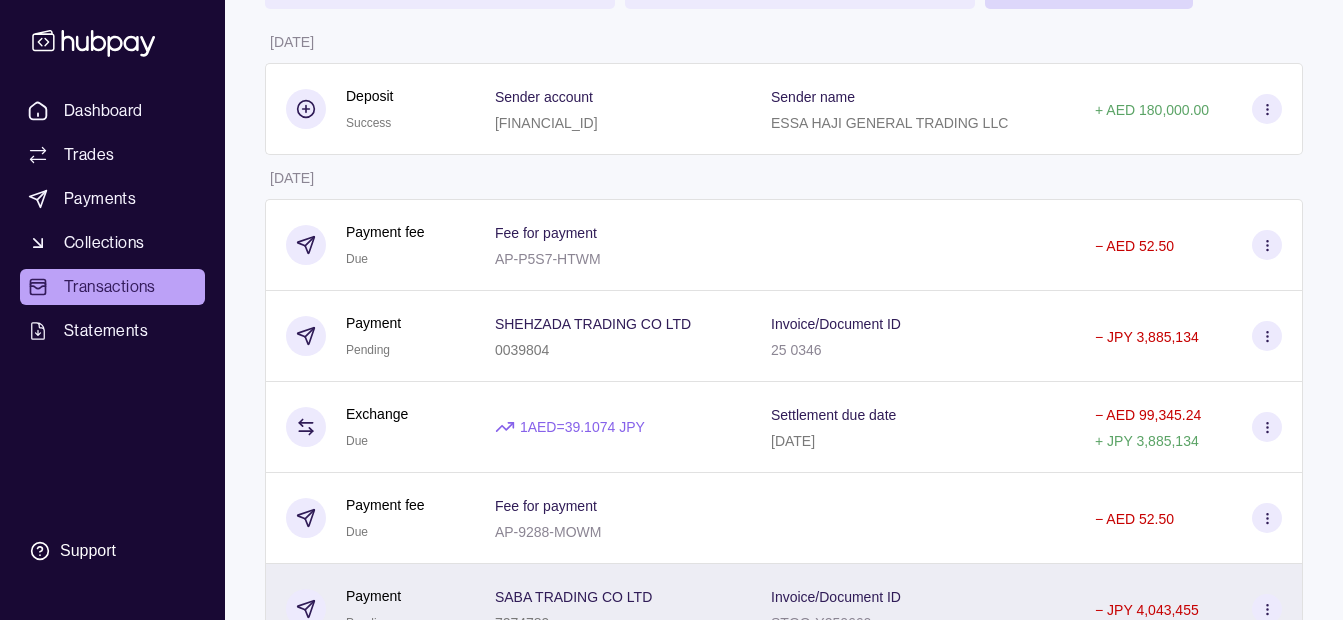 scroll, scrollTop: 0, scrollLeft: 0, axis: both 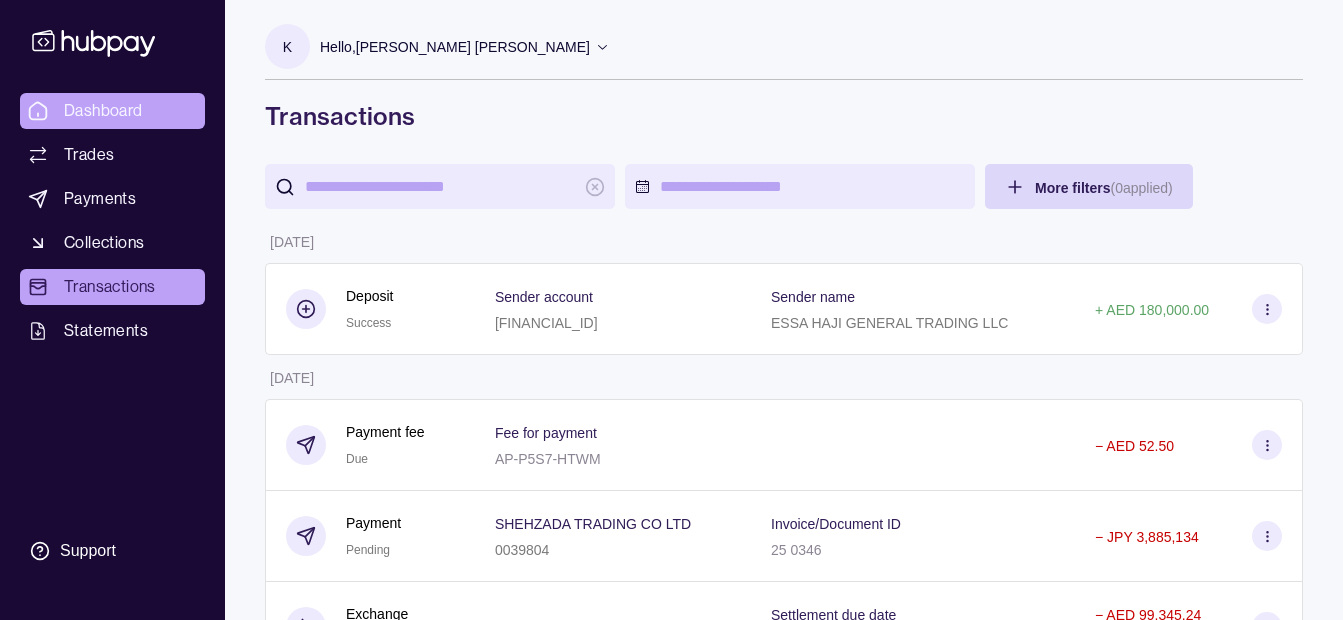 click on "Dashboard" at bounding box center (103, 111) 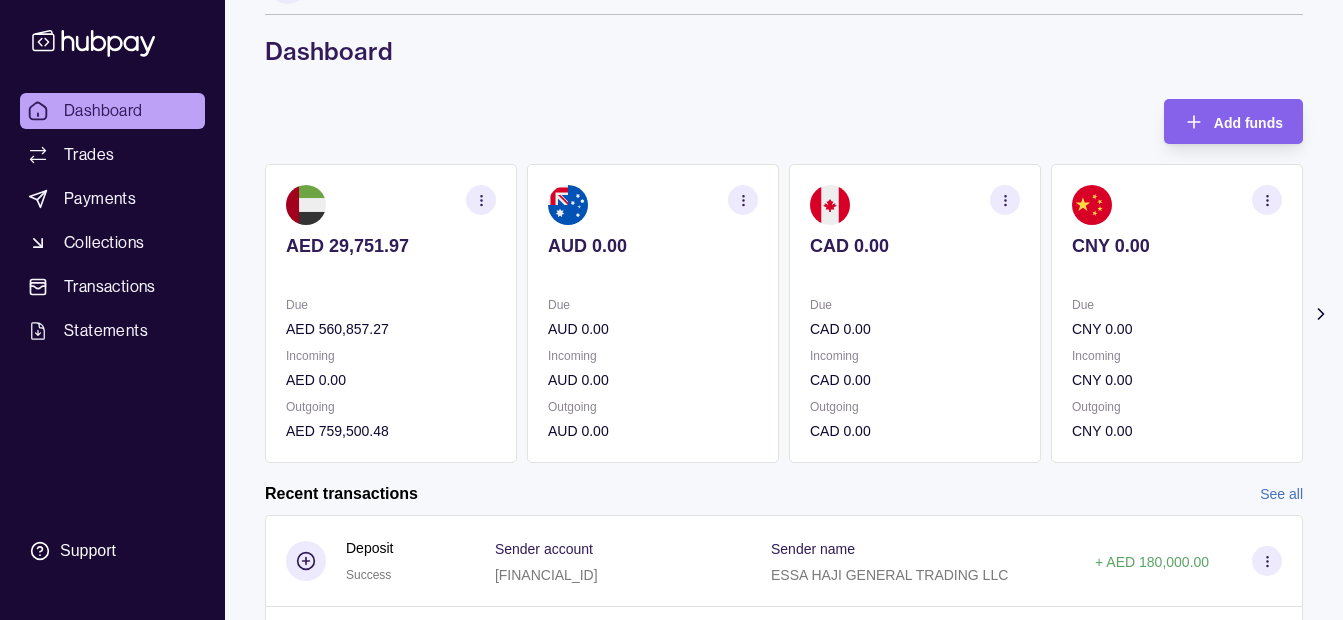 scroll, scrollTop: 100, scrollLeft: 0, axis: vertical 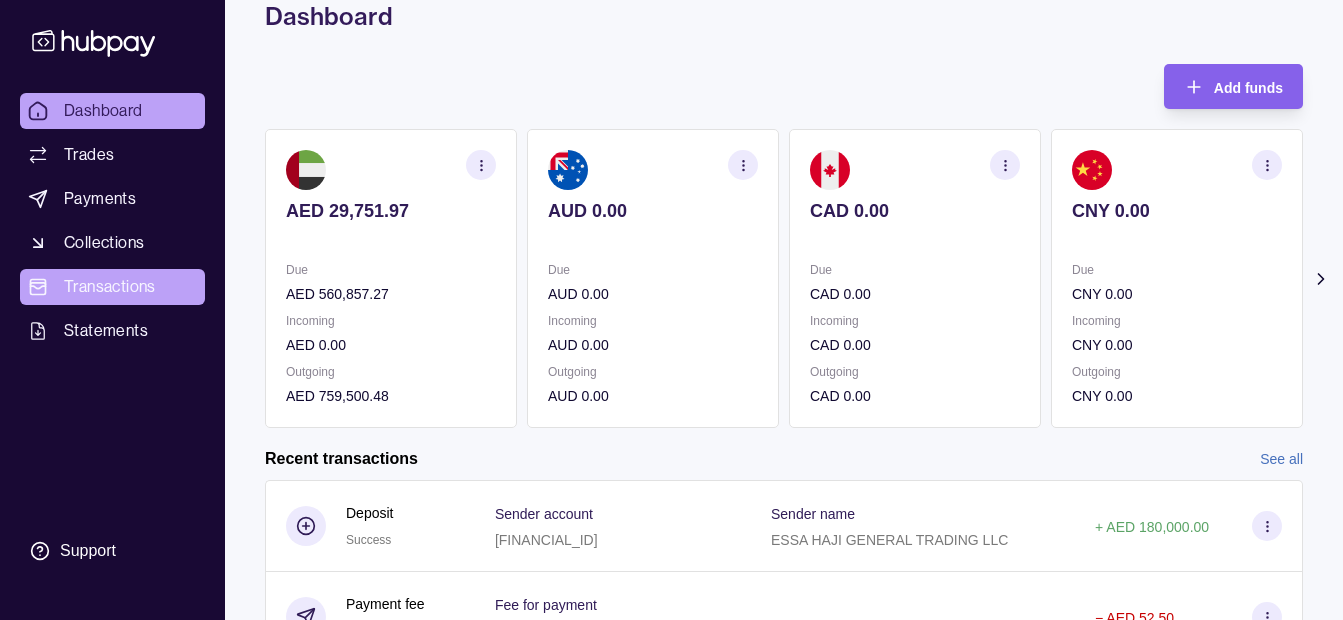 click on "Transactions" at bounding box center [110, 287] 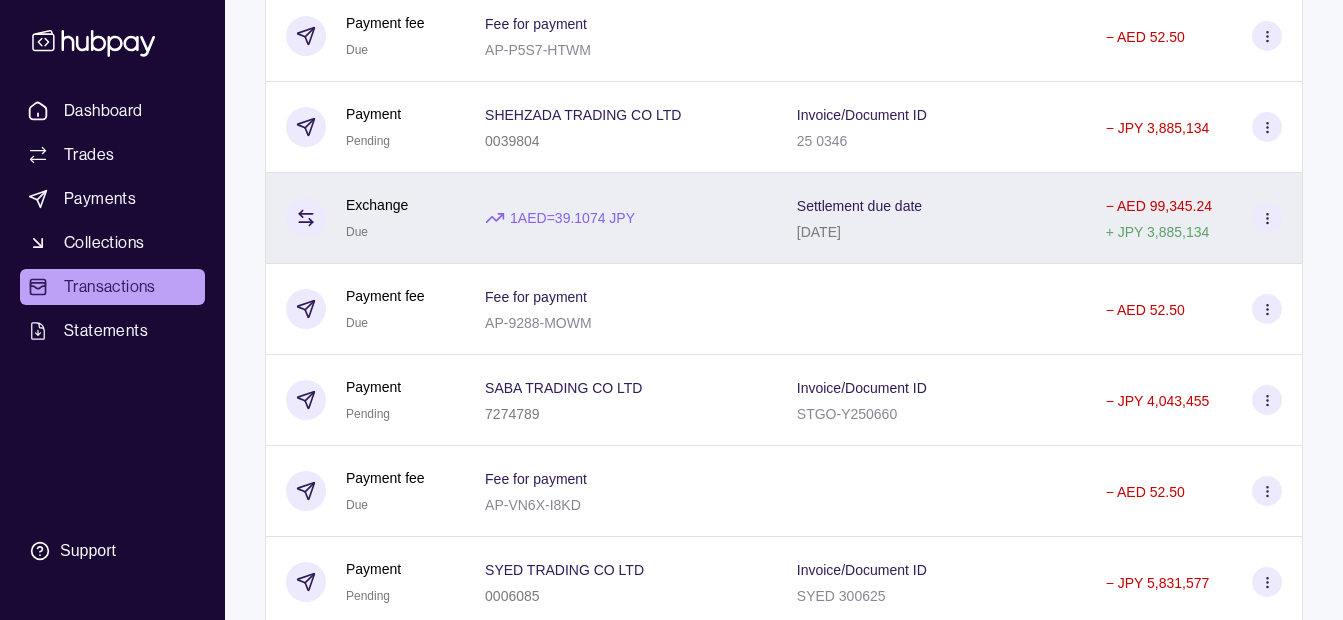 scroll, scrollTop: 0, scrollLeft: 0, axis: both 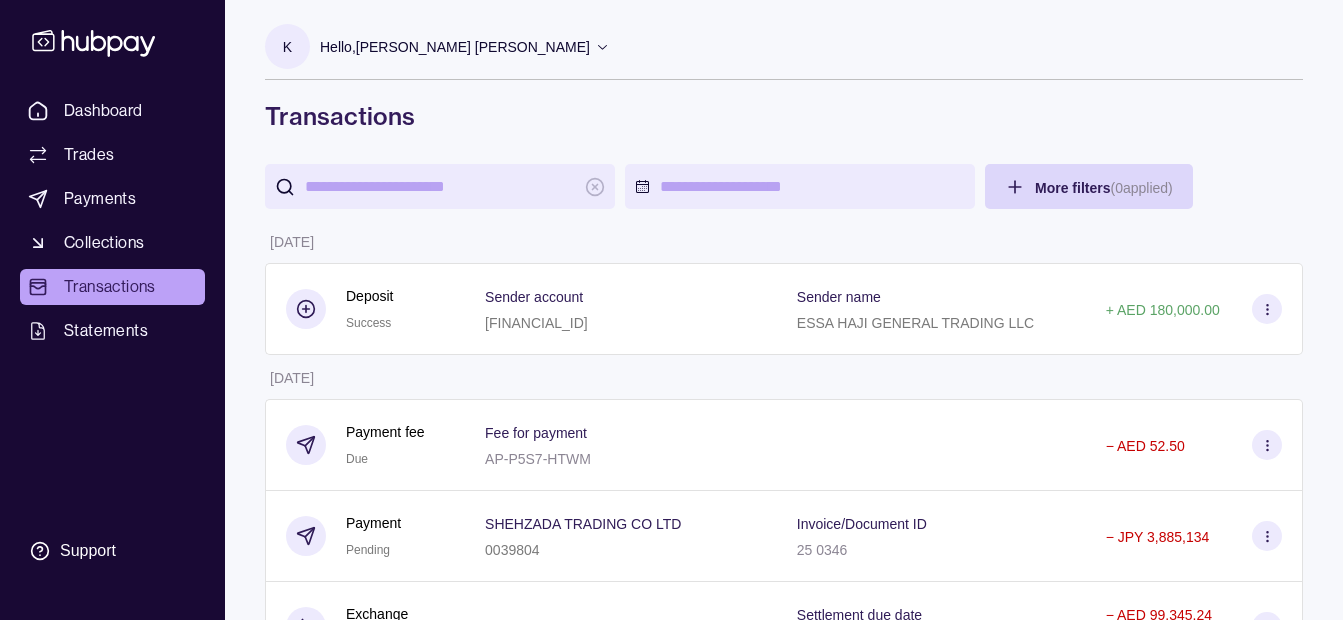 click on "Hello,  [PERSON_NAME] [PERSON_NAME]" at bounding box center [455, 47] 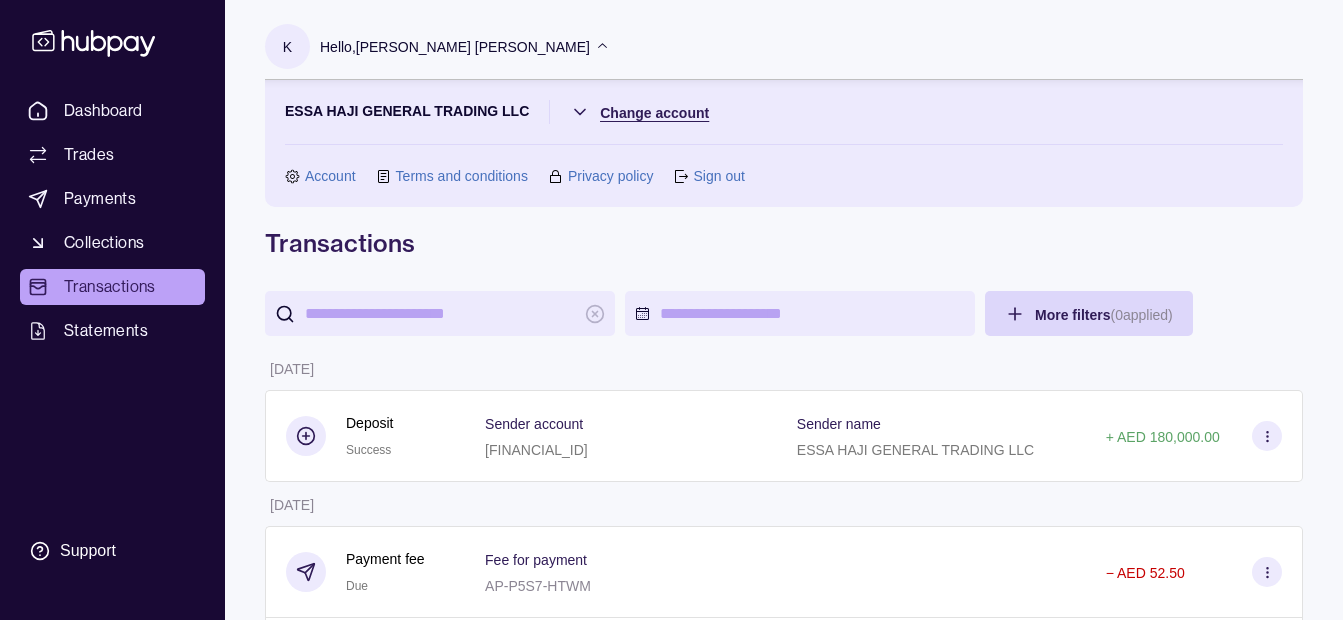 click on "Dashboard Trades Payments Collections Transactions Statements Support K Hello,  [PERSON_NAME] [PERSON_NAME]  [PERSON_NAME] GENERAL TRADING LLC Change account Account Terms and conditions Privacy policy Sign out Transactions More filters  ( 0  applied) Details Amount [DATE] Deposit Success Sender account [FINANCIAL_ID] Sender name ESSA HAJI GENERAL TRADING LLC +   AED 180,000.00 [DATE] Payment fee Due Fee for payment AP-P5S7-HTWM −   AED 52.50 Payment Pending SHEHZADA TRADING CO LTD 0039804 Invoice/Document ID 25 0346 −   JPY 3,885,134 Exchange Due 1  AED  =  39.1074   JPY Settlement due date [DATE] −   AED 99,345.24 +   JPY 3,885,134 Payment fee Due Fee for payment AP-9288-MOWM −   AED 52.50 Payment Pending SABA TRADING CO LTD 7274789 Invoice/Document ID STGO-Y250660 −   JPY 4,043,455 Payment fee Due Fee for payment AP-VN6X-I8KD −   AED 52.50 Payment Pending SYED TRADING CO LTD 0006085 Invoice/Document ID SYED 300625 −   JPY 5,831,577 Exchange Due 1  AED  =  39.1059   JPY −   +" at bounding box center [671, 3058] 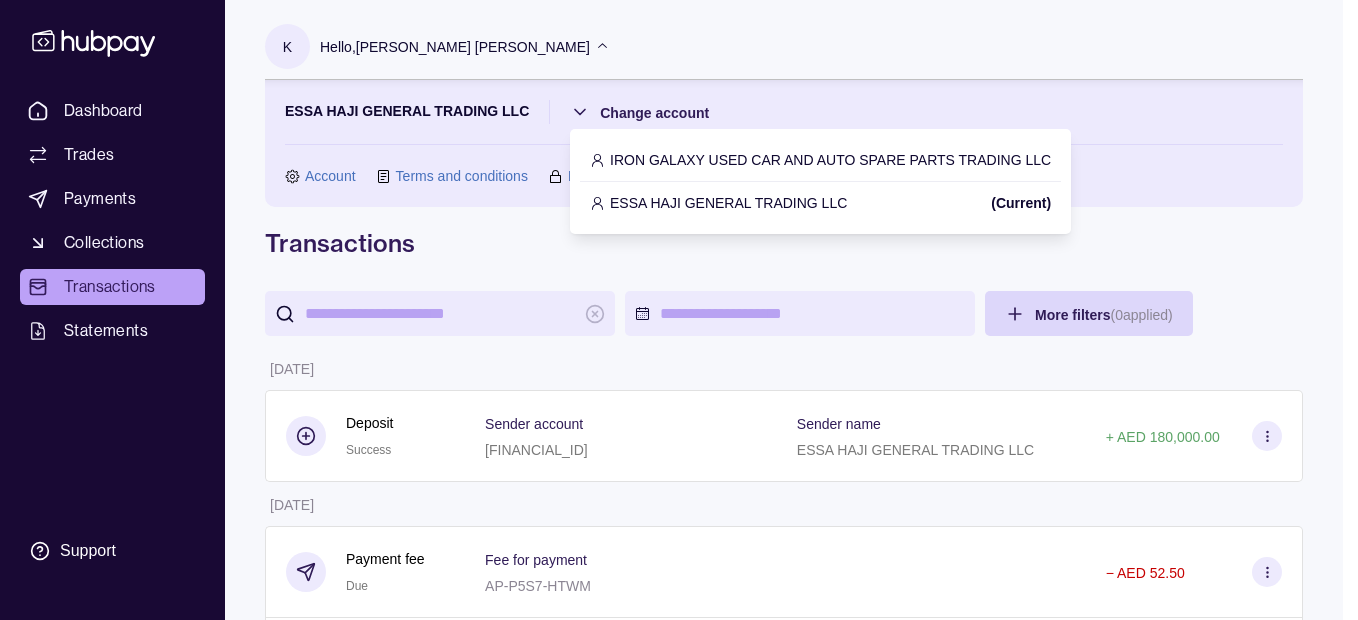 click on "IRON GALAXY USED CAR AND AUTO SPARE PARTS TRADING LLC" at bounding box center [830, 160] 